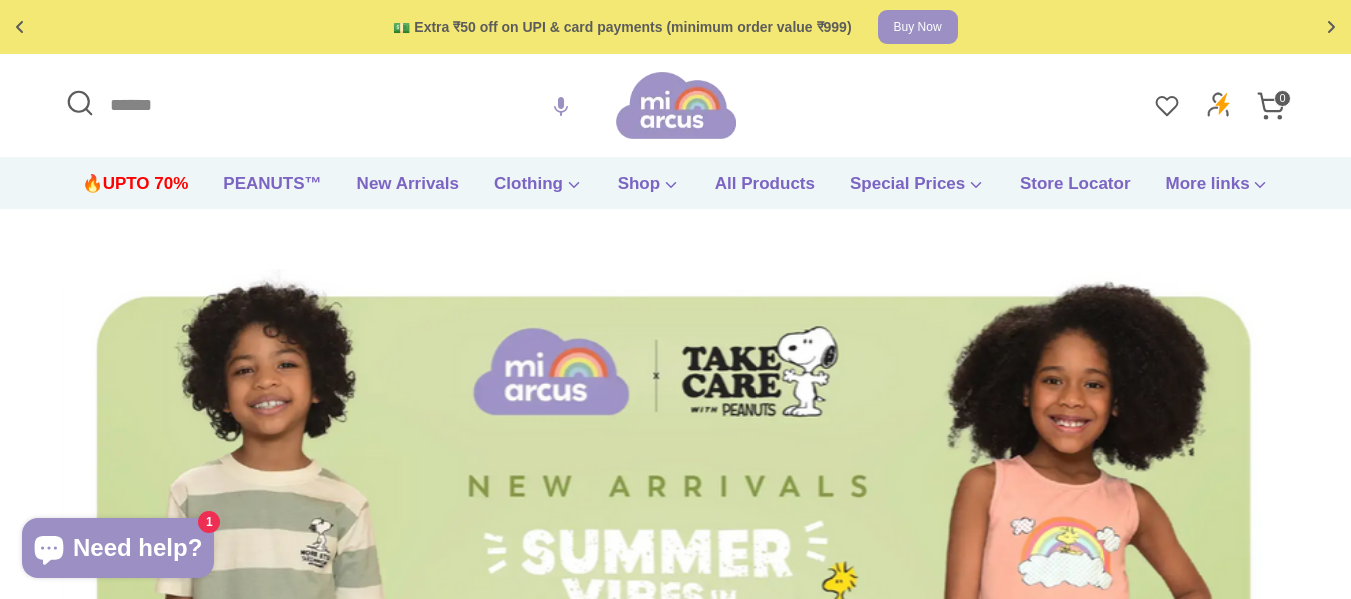 scroll, scrollTop: 0, scrollLeft: 0, axis: both 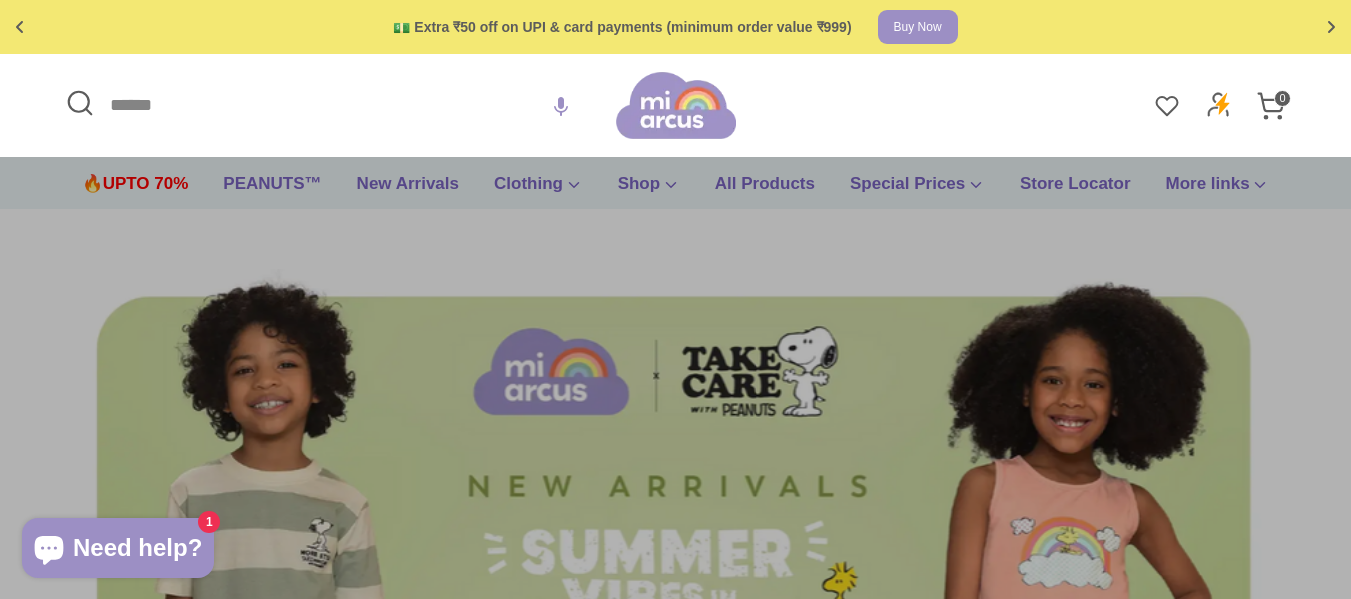 click on "Search" at bounding box center (338, 105) 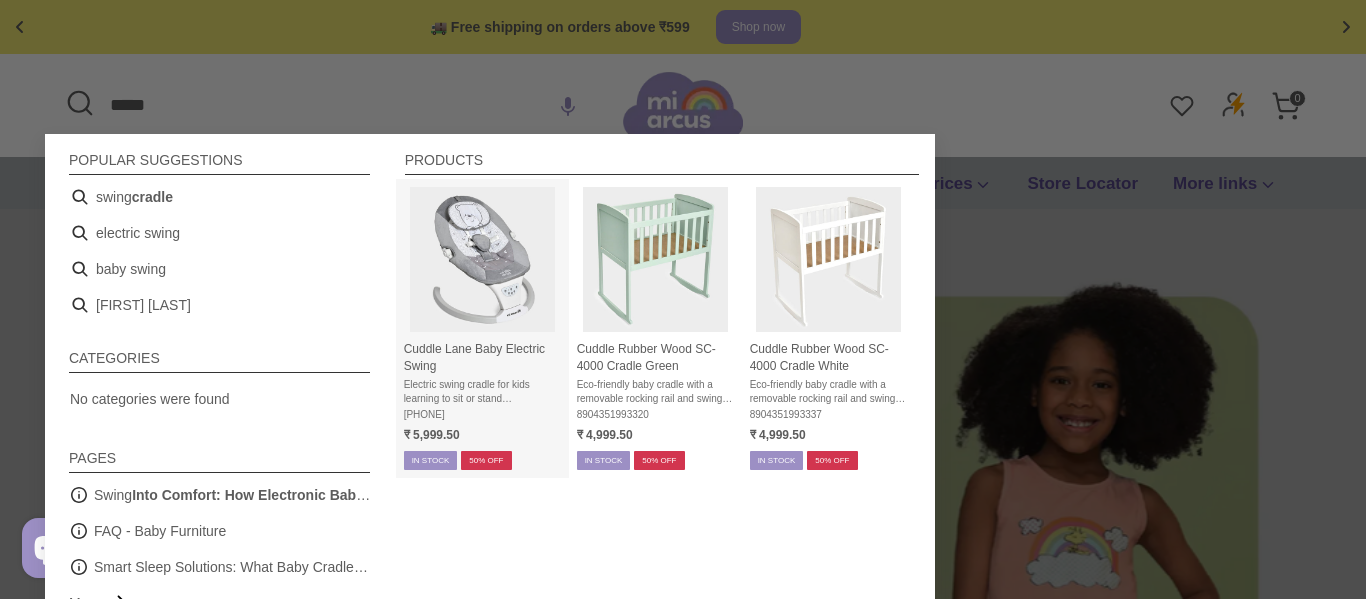 type on "*****" 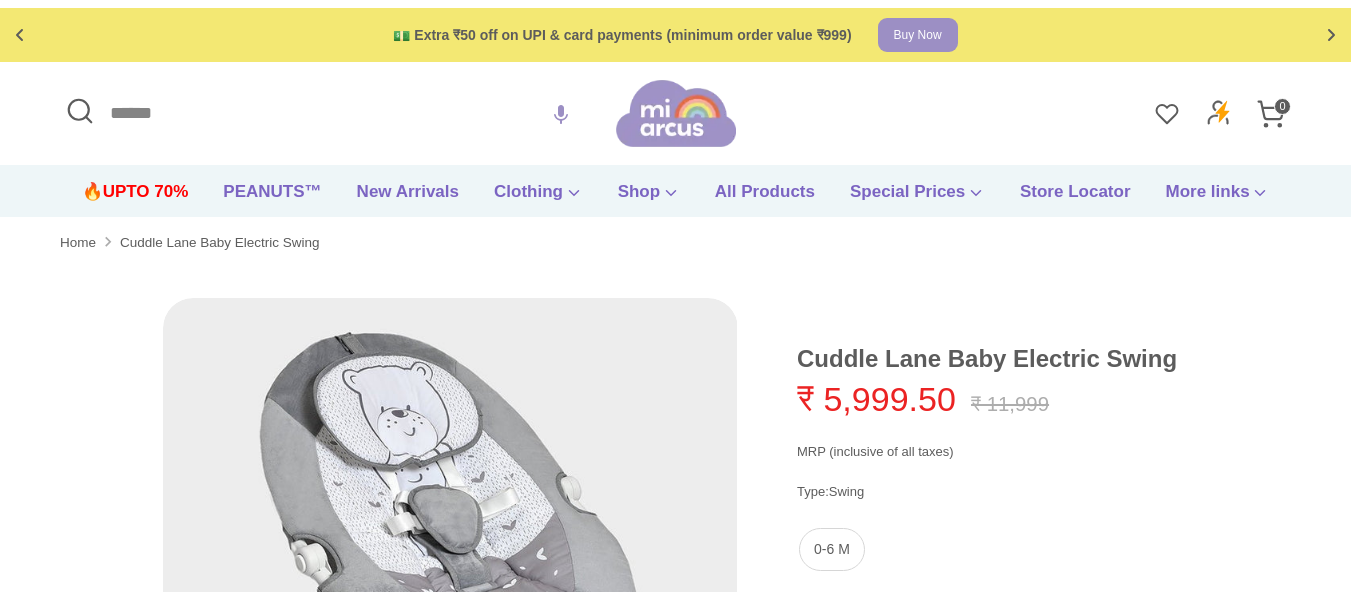 scroll, scrollTop: 0, scrollLeft: 0, axis: both 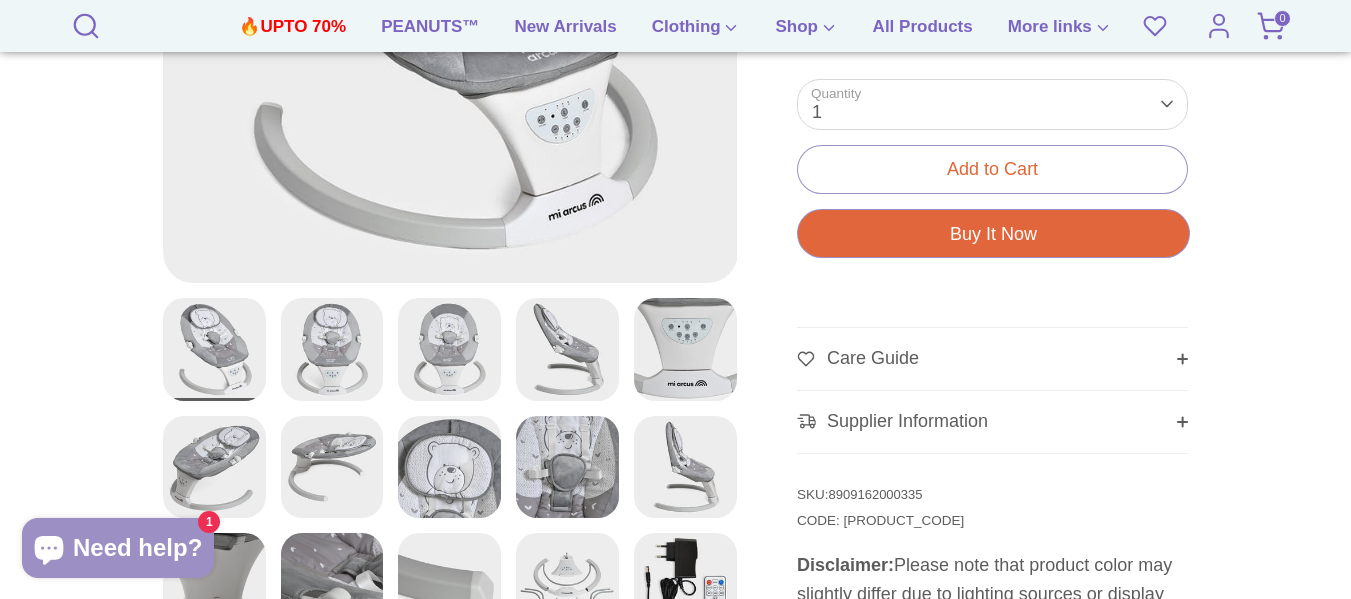 click at bounding box center [214, 466] 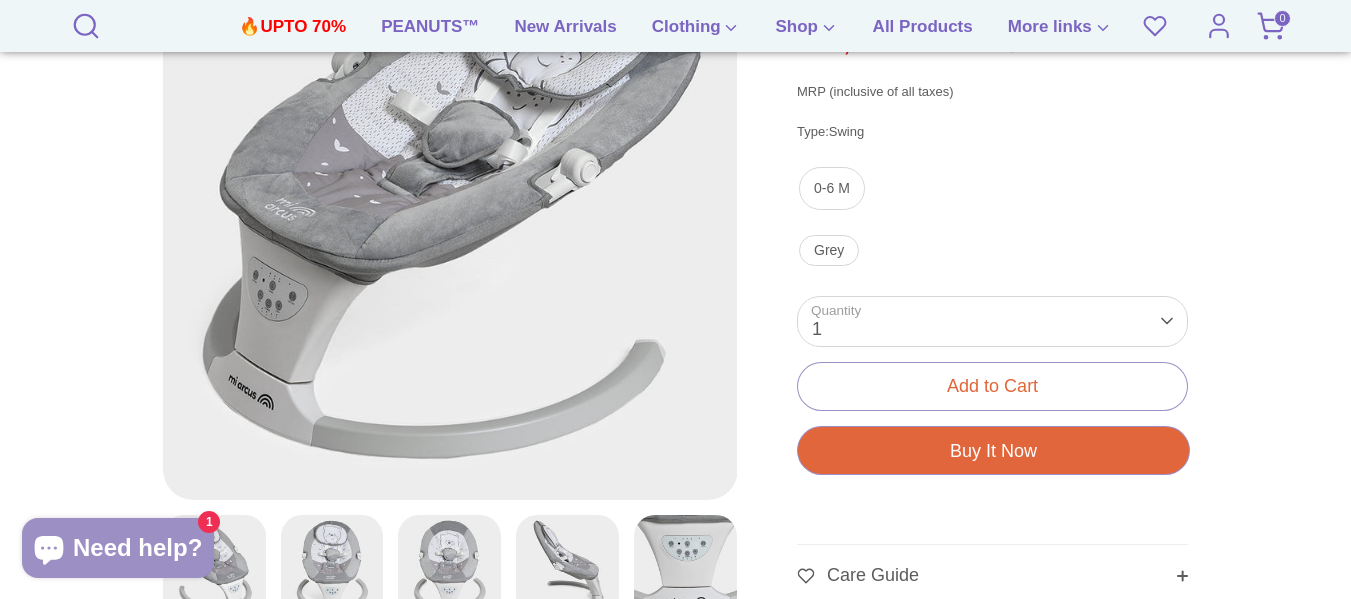 scroll, scrollTop: 100, scrollLeft: 0, axis: vertical 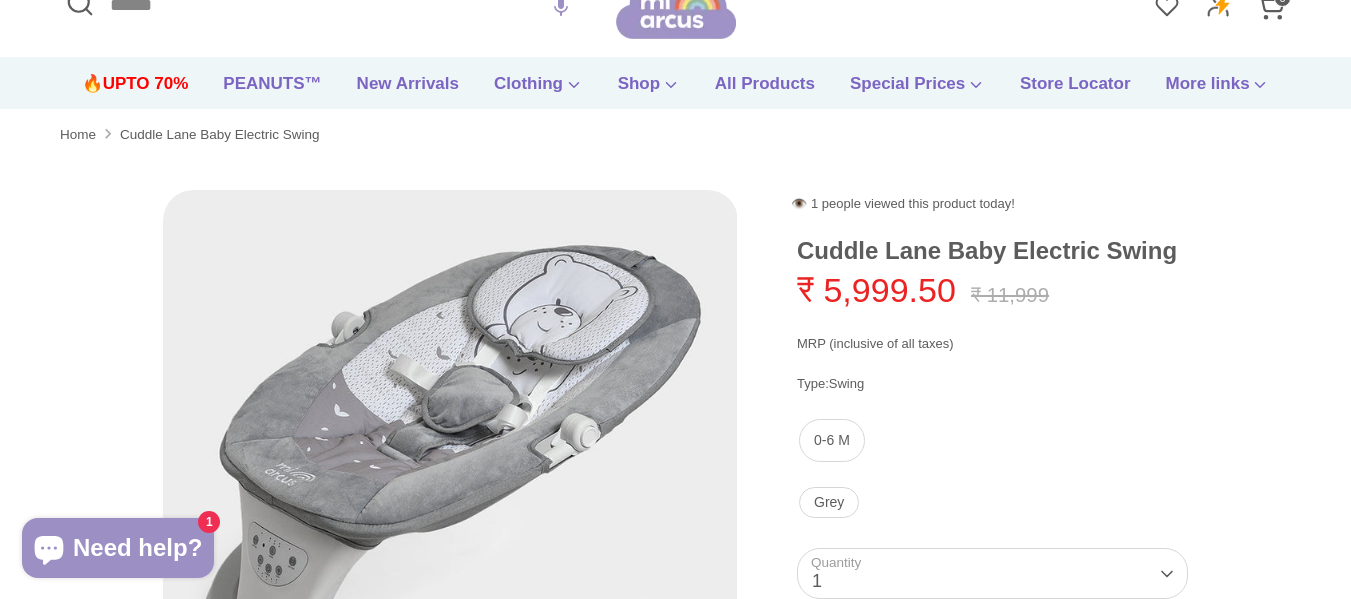 click at bounding box center (450, 477) 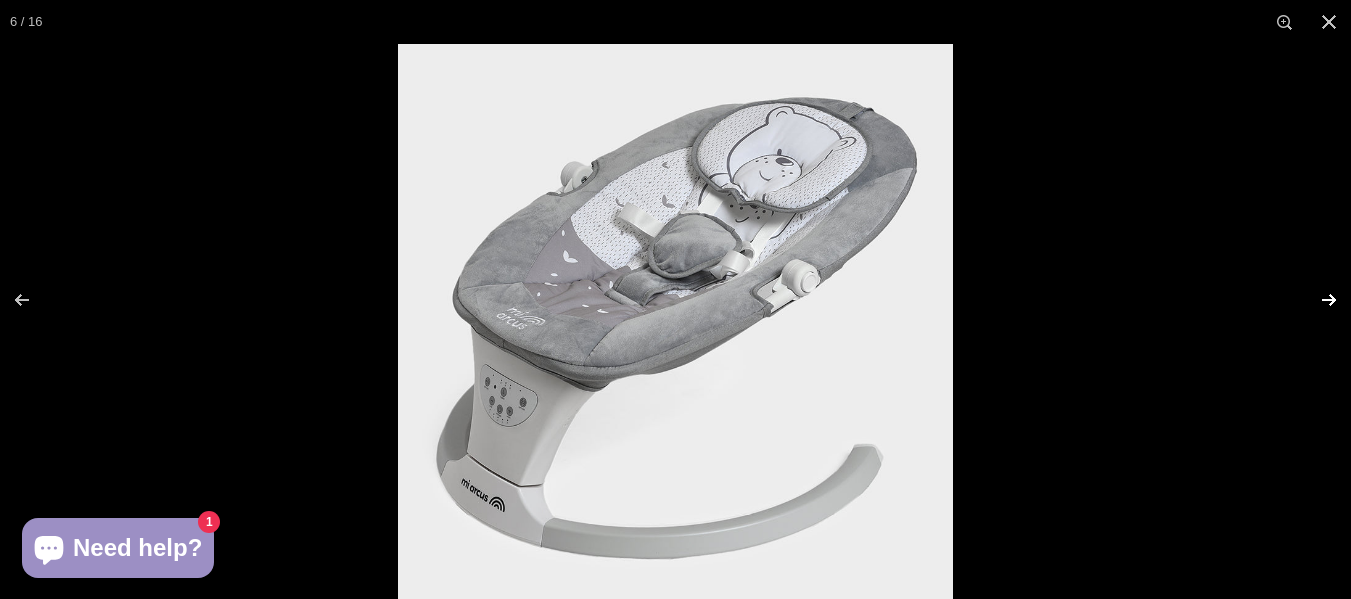click at bounding box center [1316, 300] 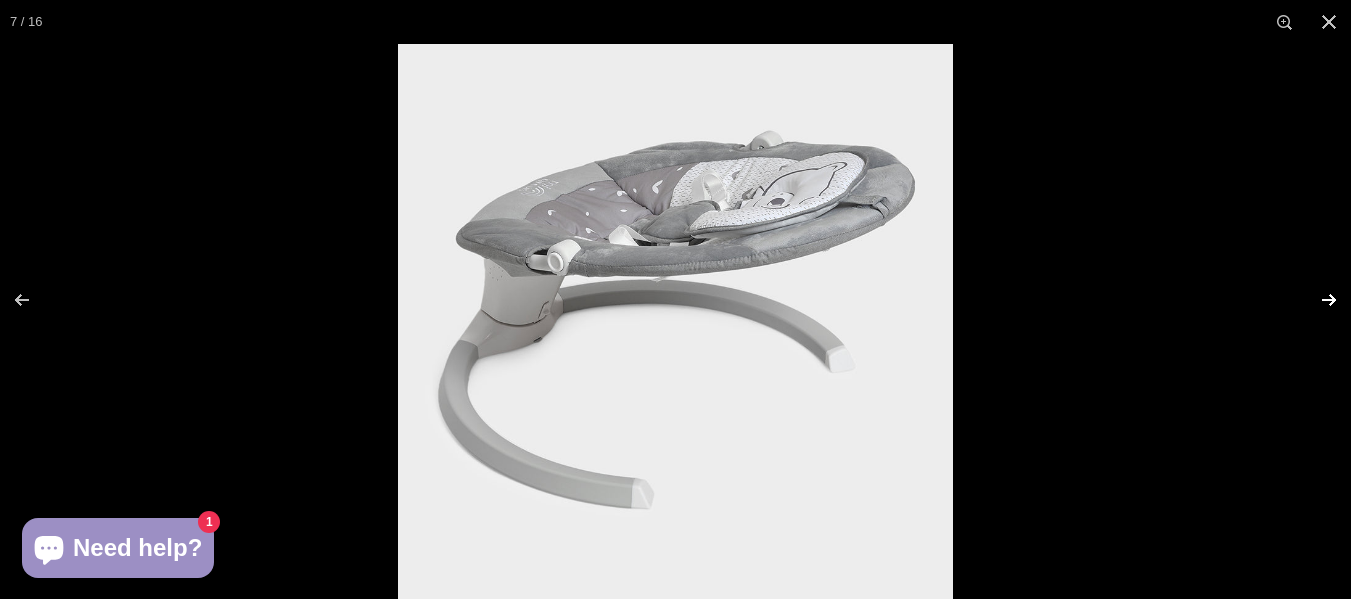 click at bounding box center (1316, 300) 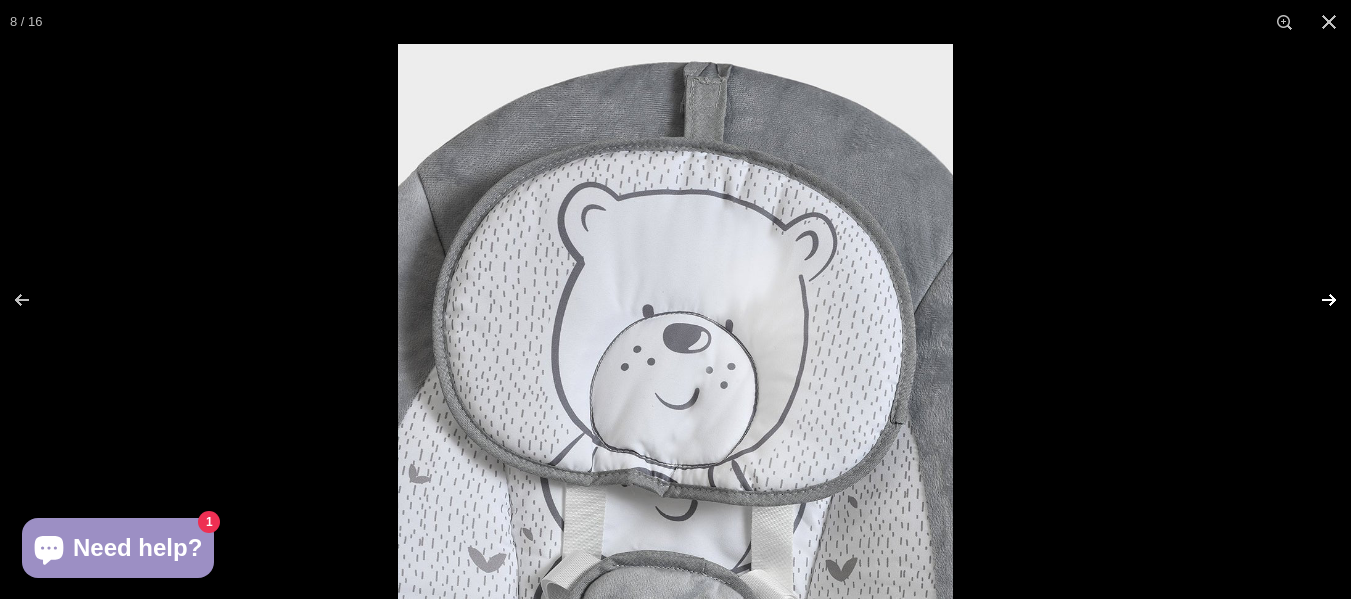 click at bounding box center [1316, 300] 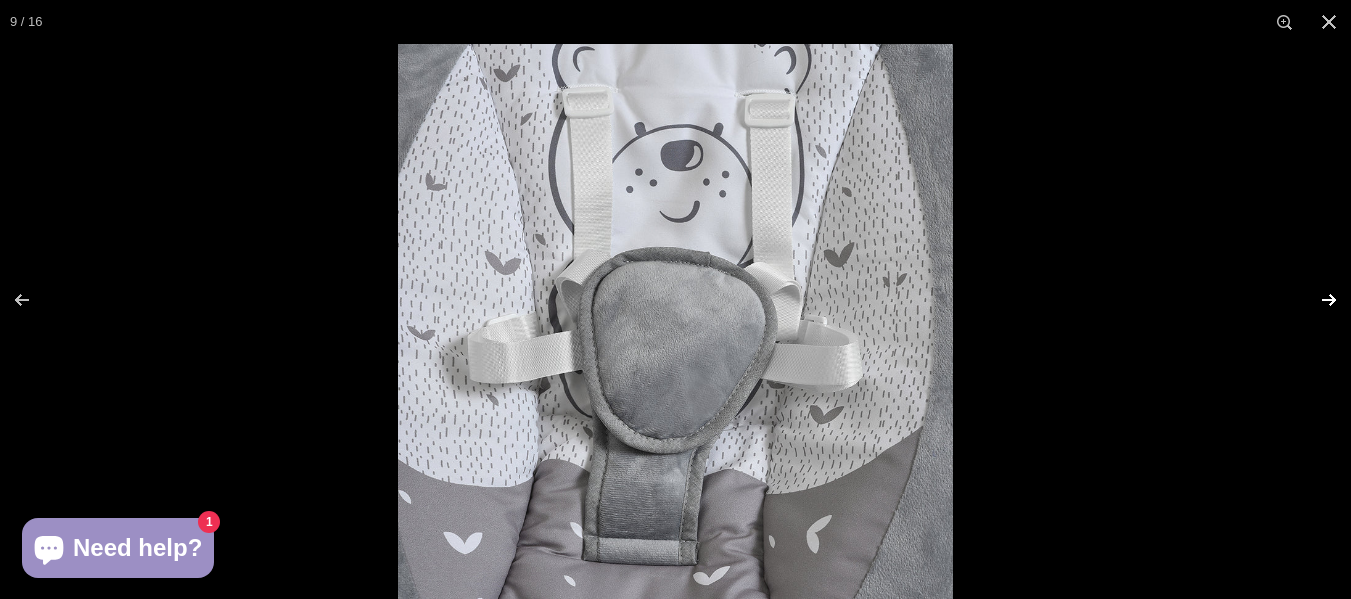 click at bounding box center [1316, 300] 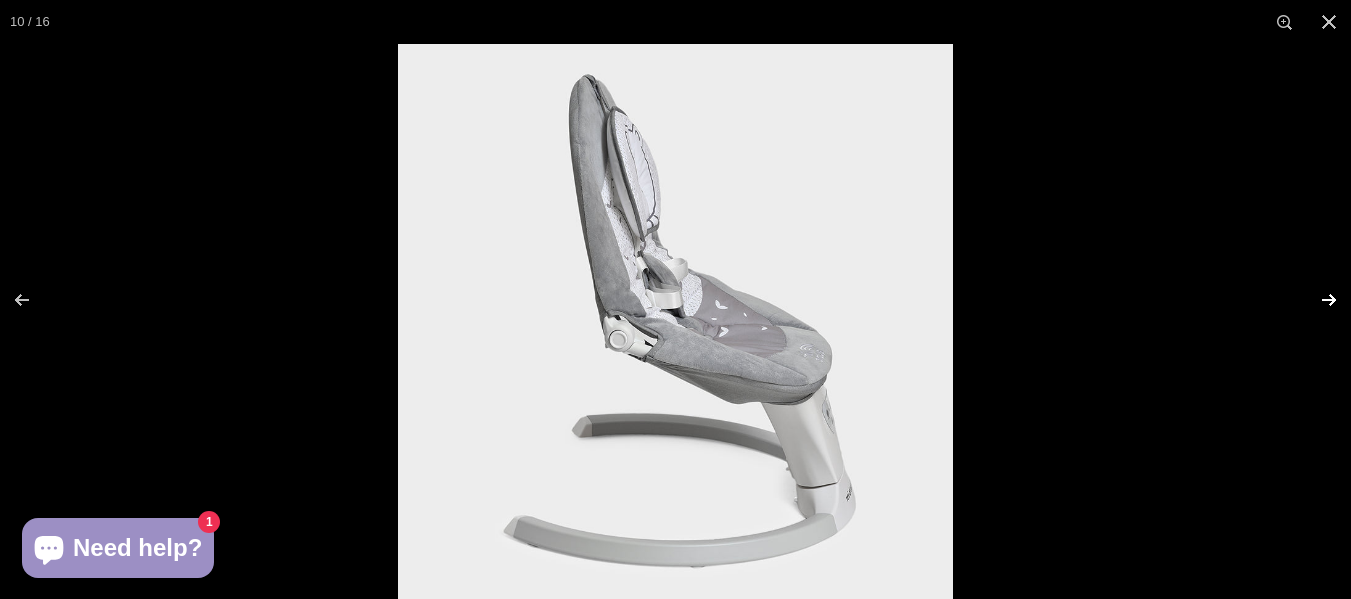 click at bounding box center [1316, 300] 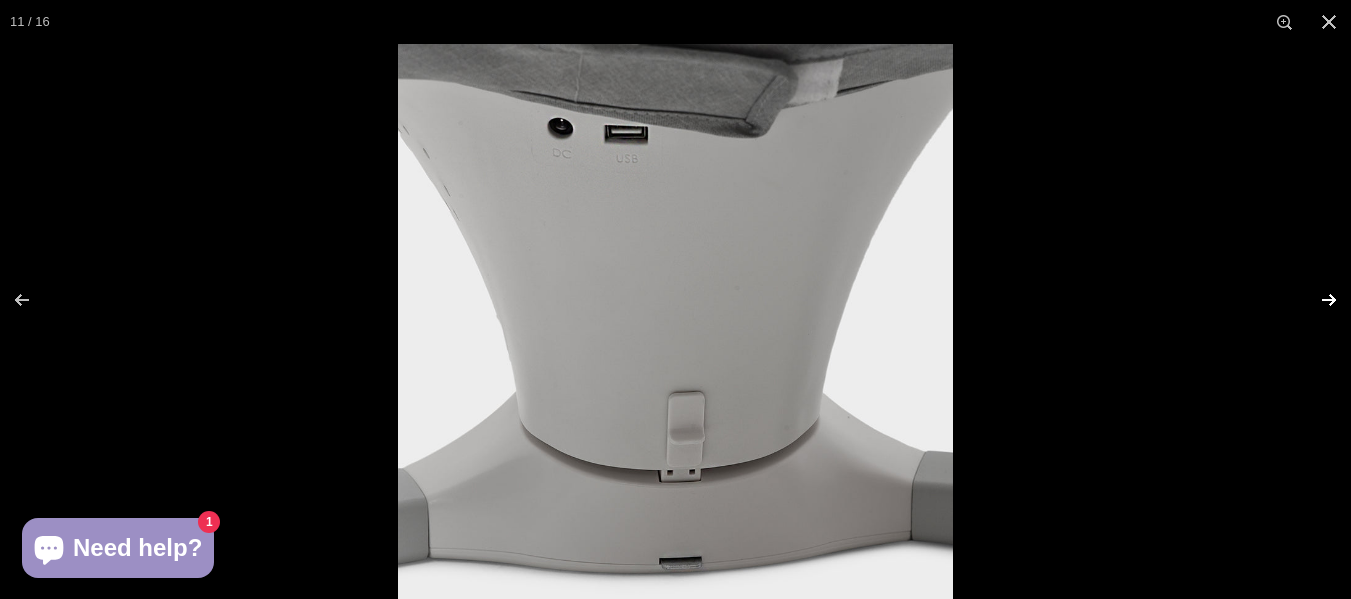 click at bounding box center [1316, 300] 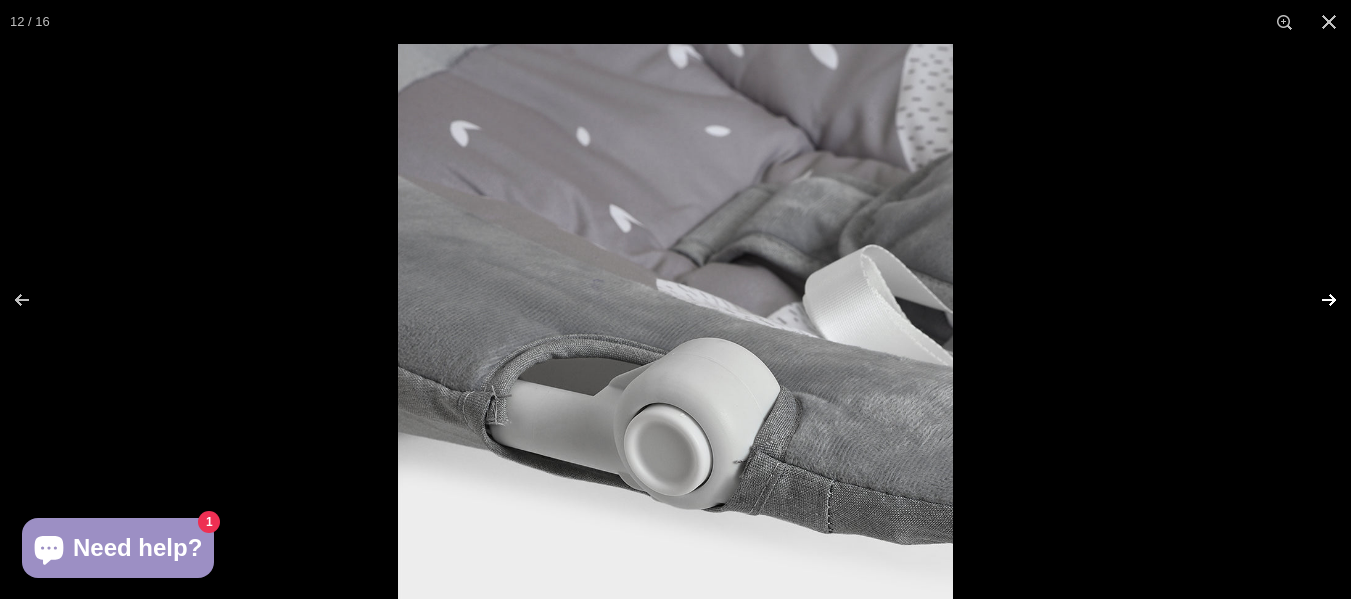 click at bounding box center (1316, 300) 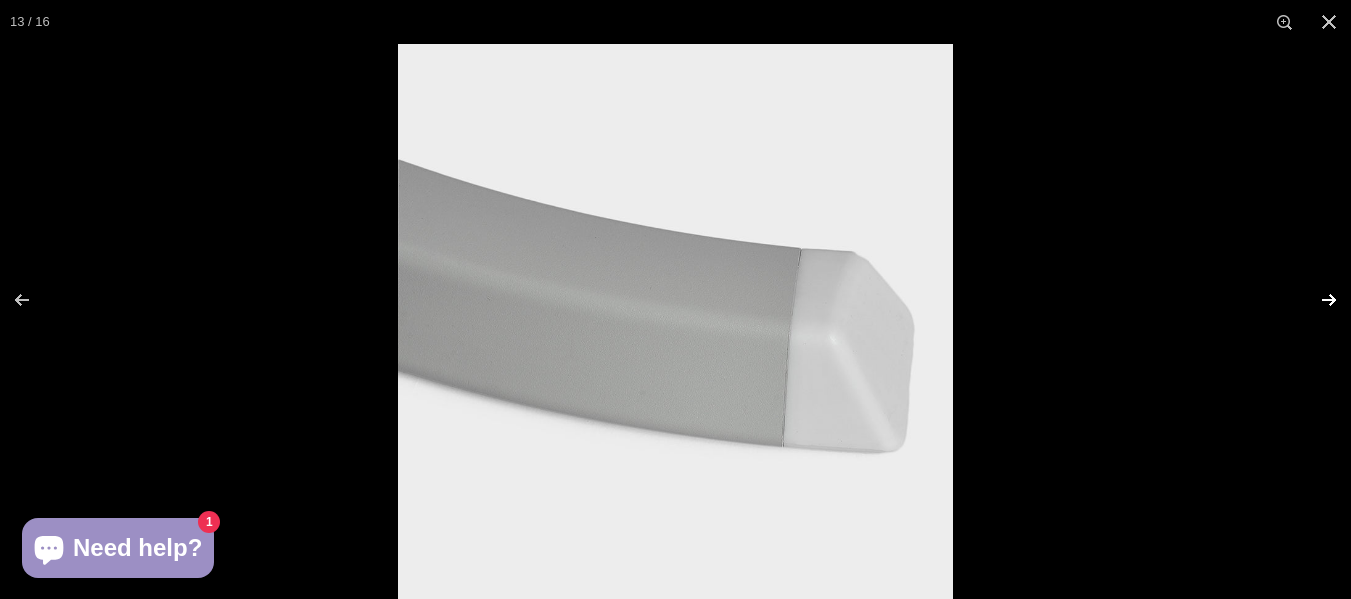 click at bounding box center [1316, 300] 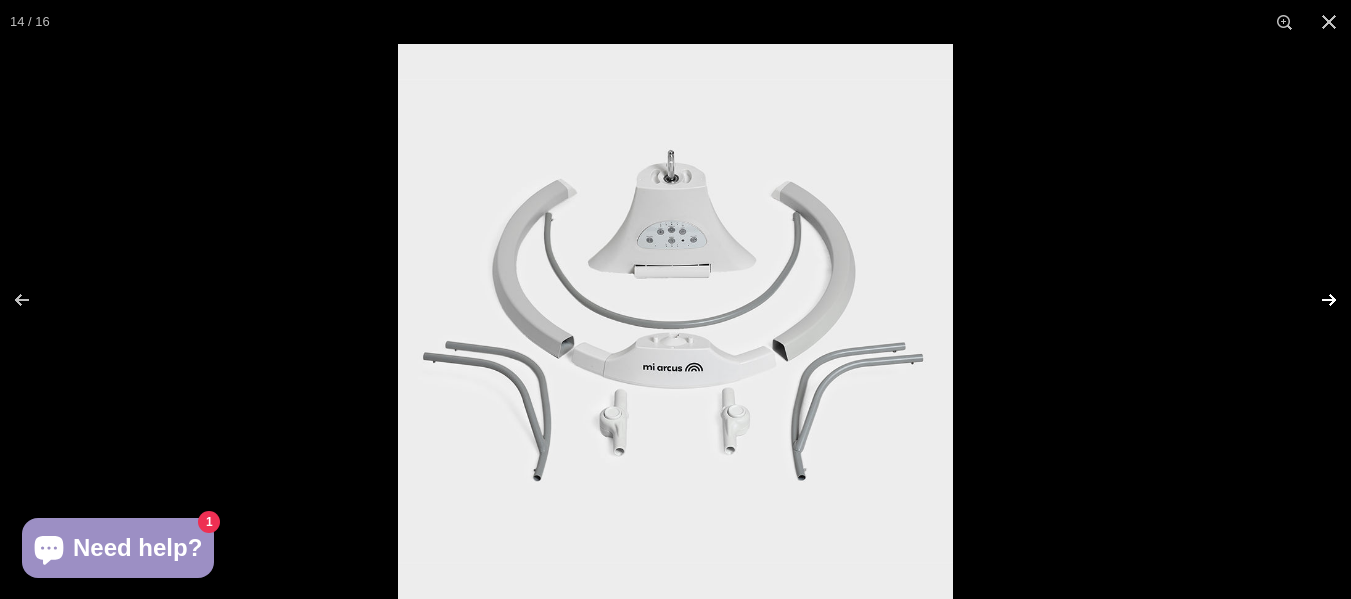 click at bounding box center (1316, 300) 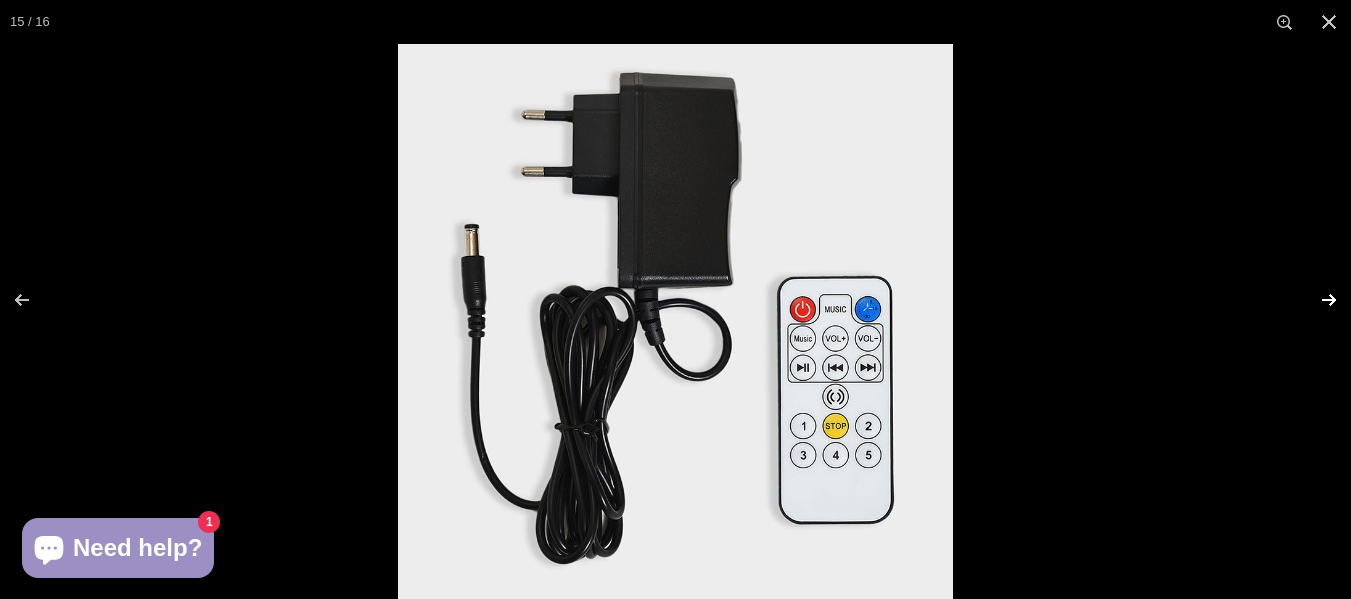 click at bounding box center (1316, 300) 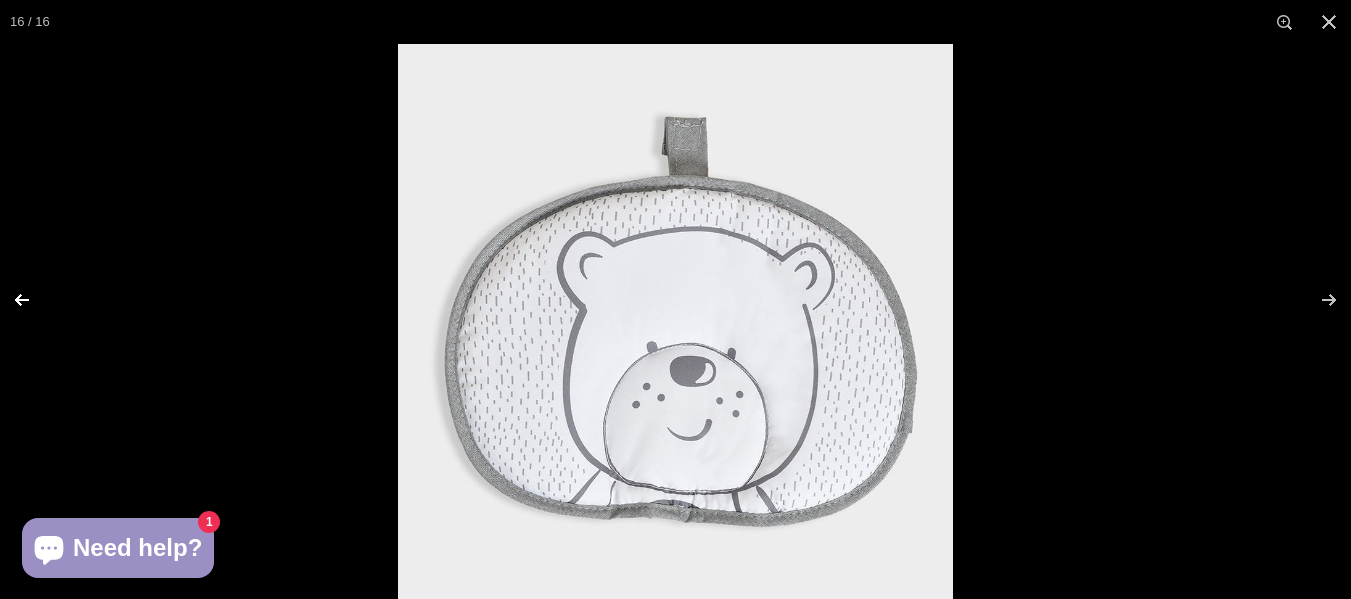 click at bounding box center [35, 300] 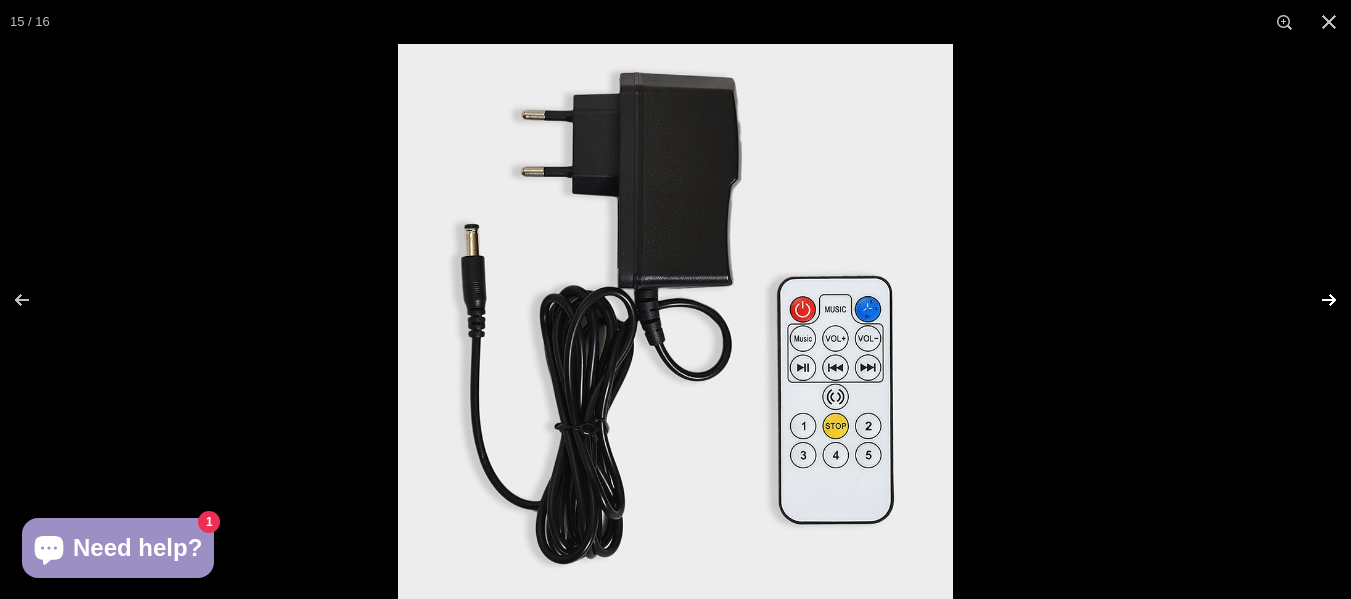 click at bounding box center (1316, 300) 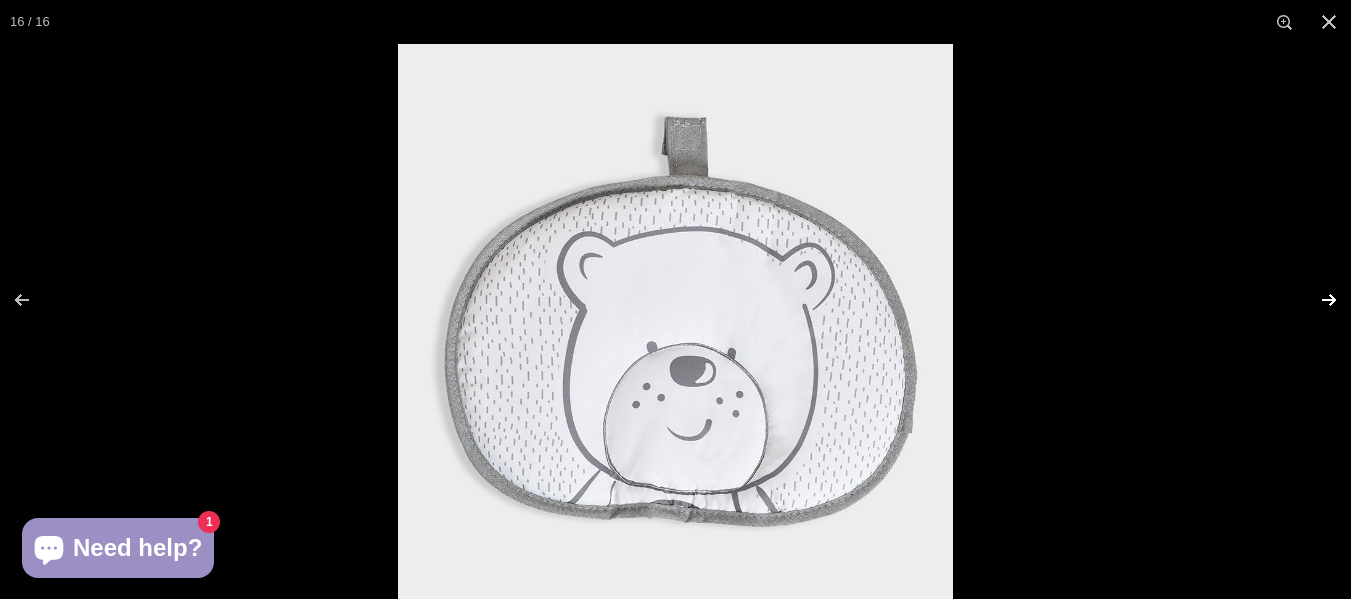 click at bounding box center [1316, 300] 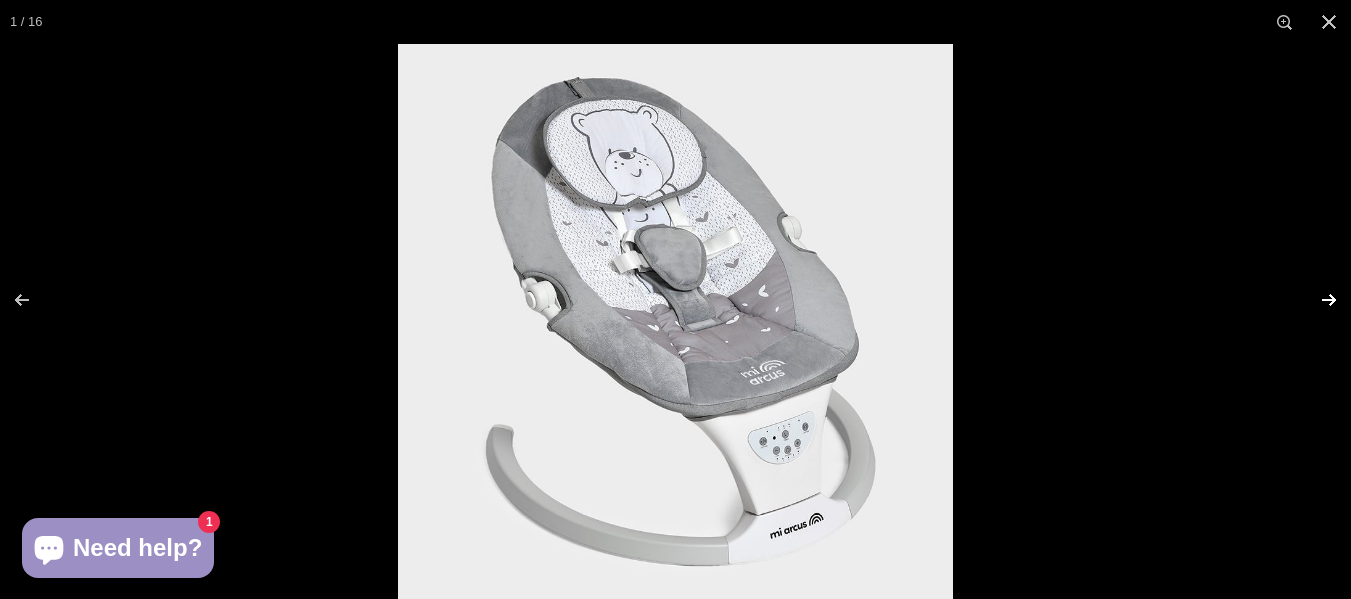 click at bounding box center [1316, 300] 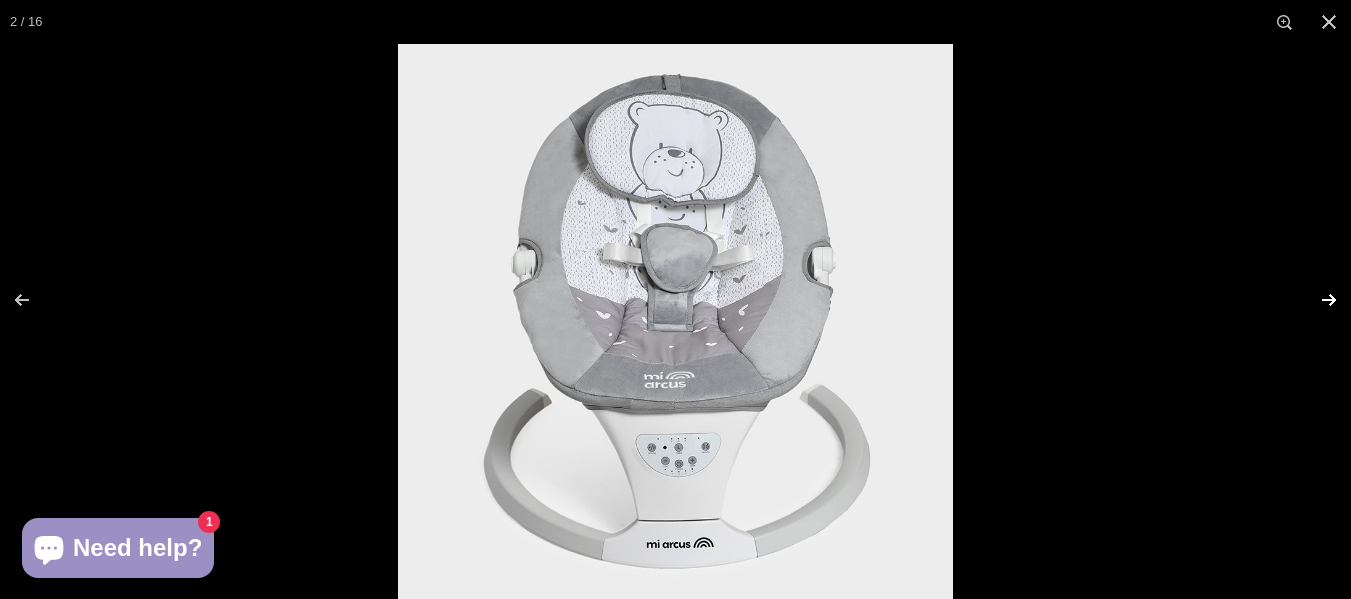 click at bounding box center [1316, 300] 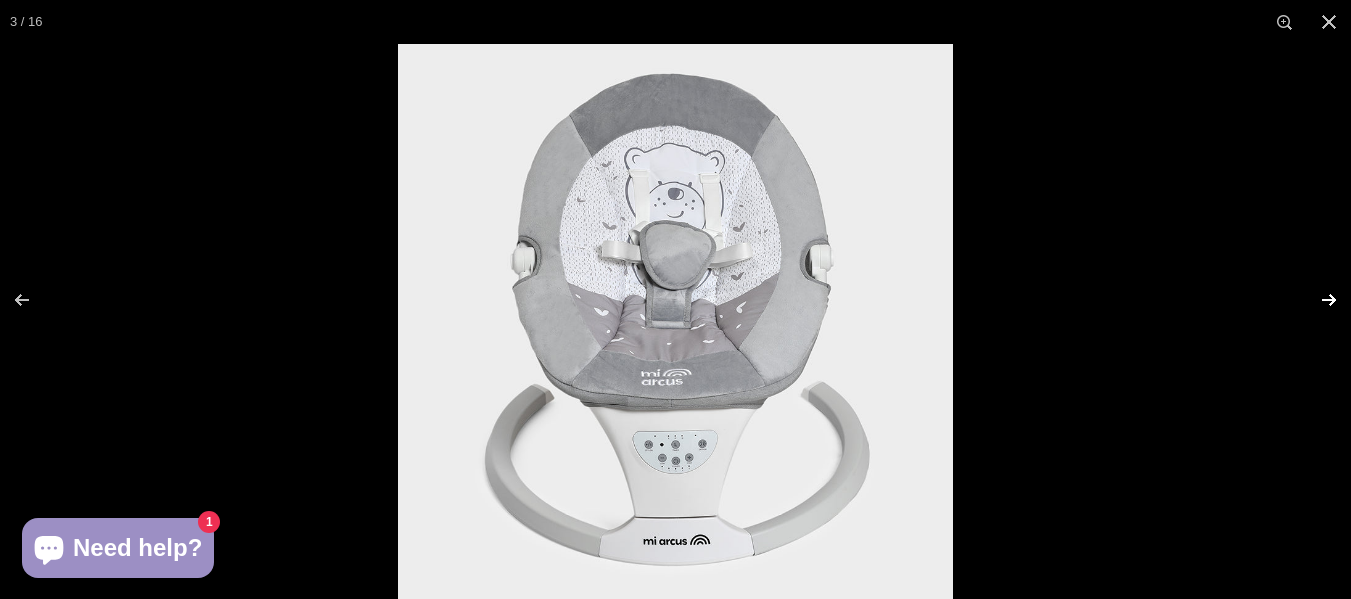 click at bounding box center (1316, 300) 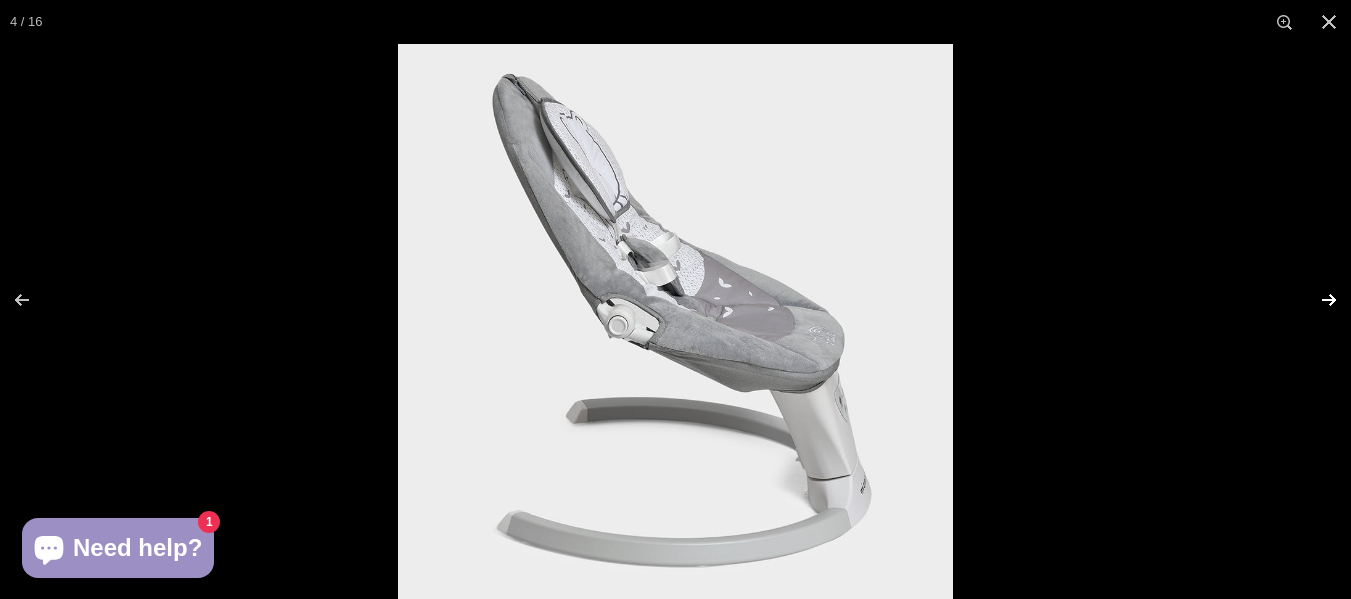 click at bounding box center (1316, 300) 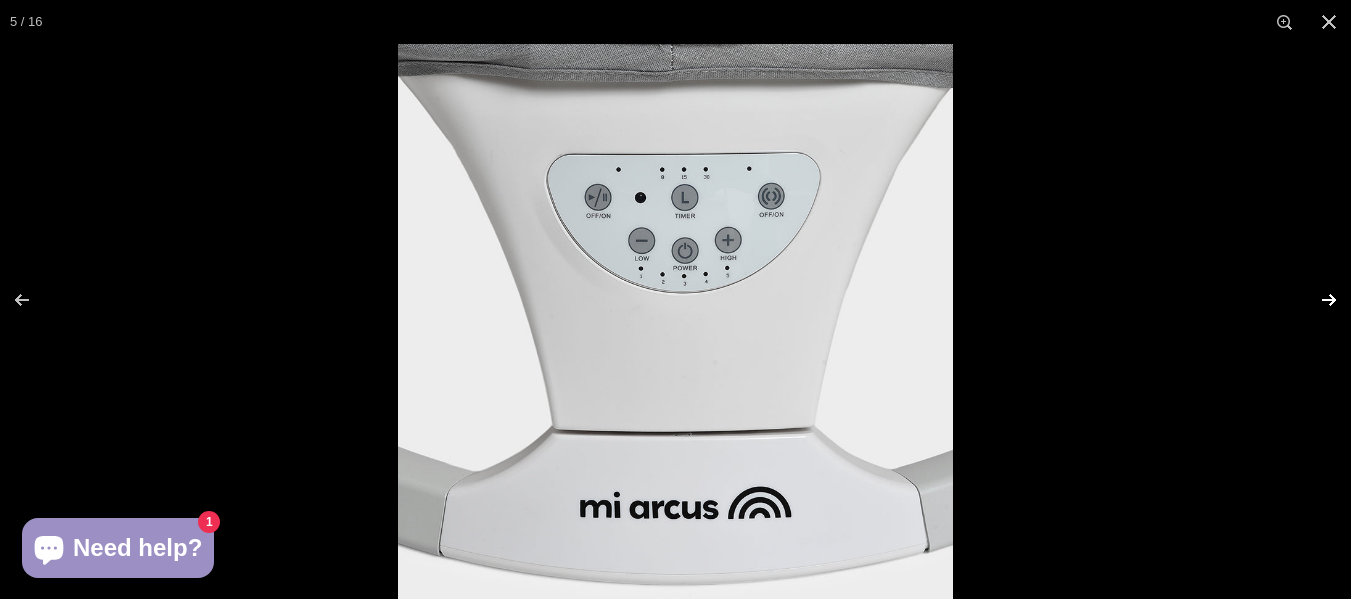 click at bounding box center [1316, 300] 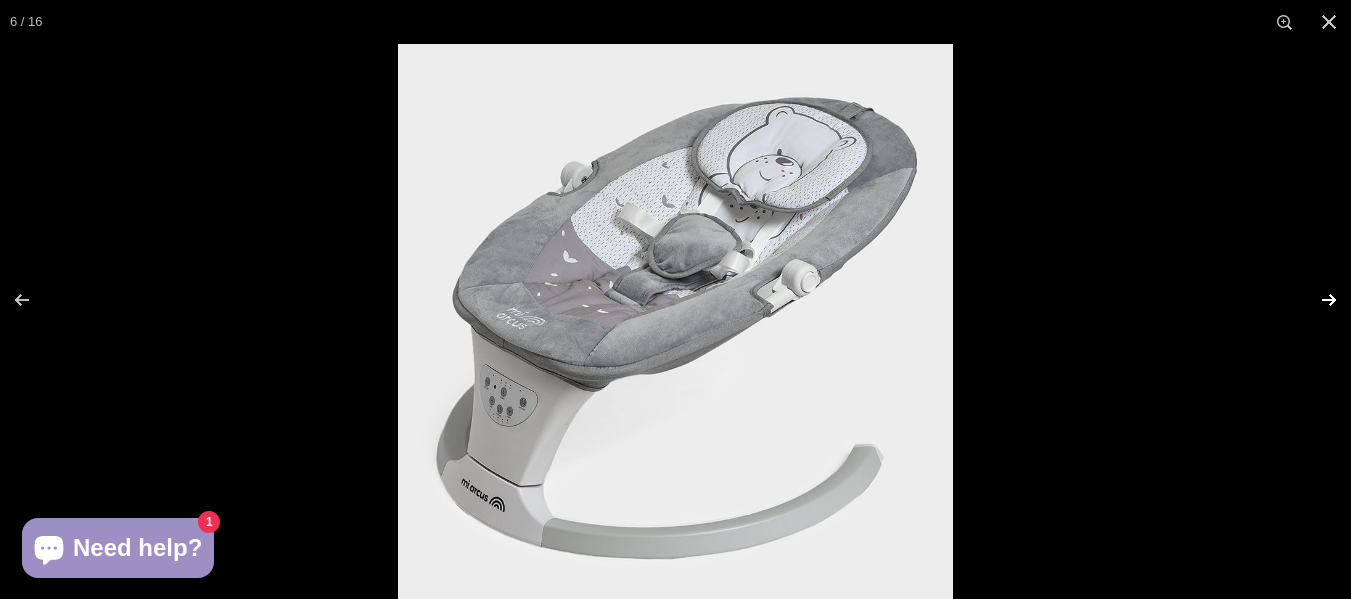 click at bounding box center (1316, 300) 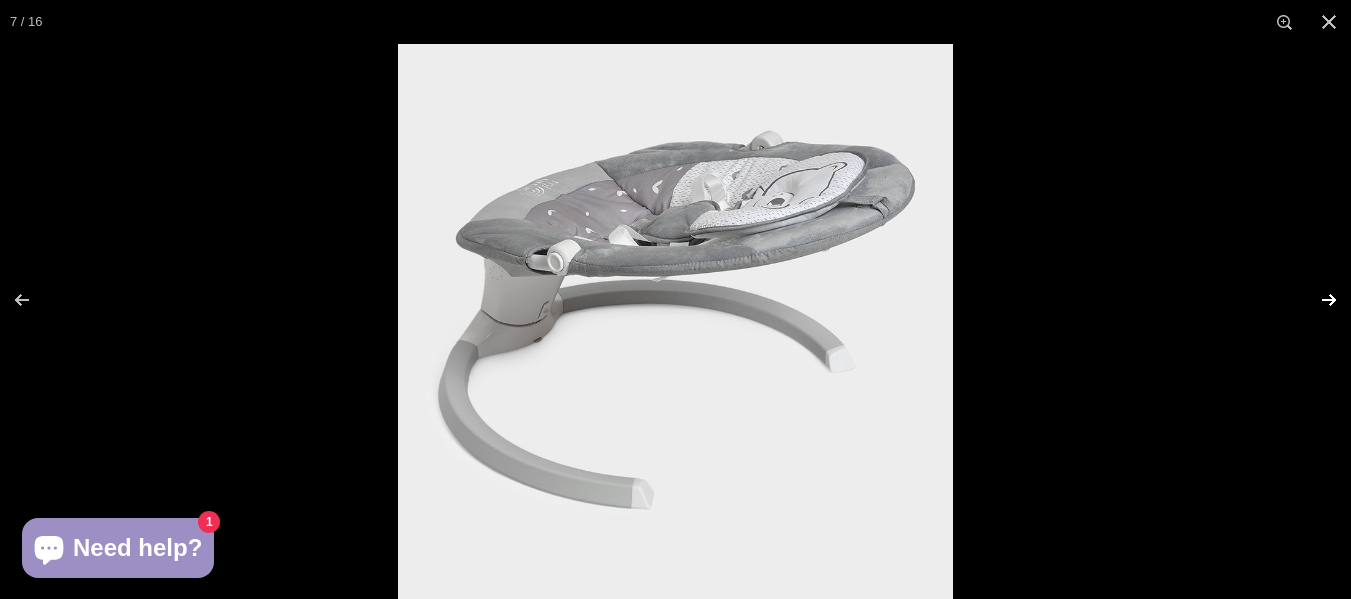 click at bounding box center [1316, 300] 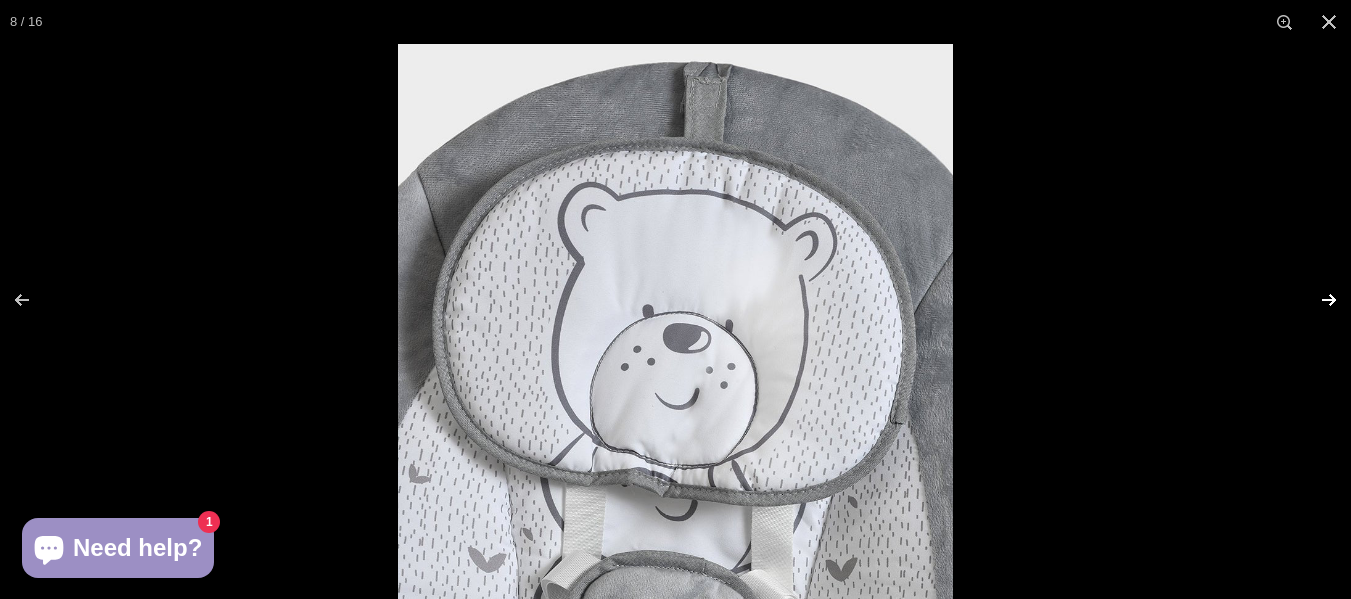 click at bounding box center [1316, 300] 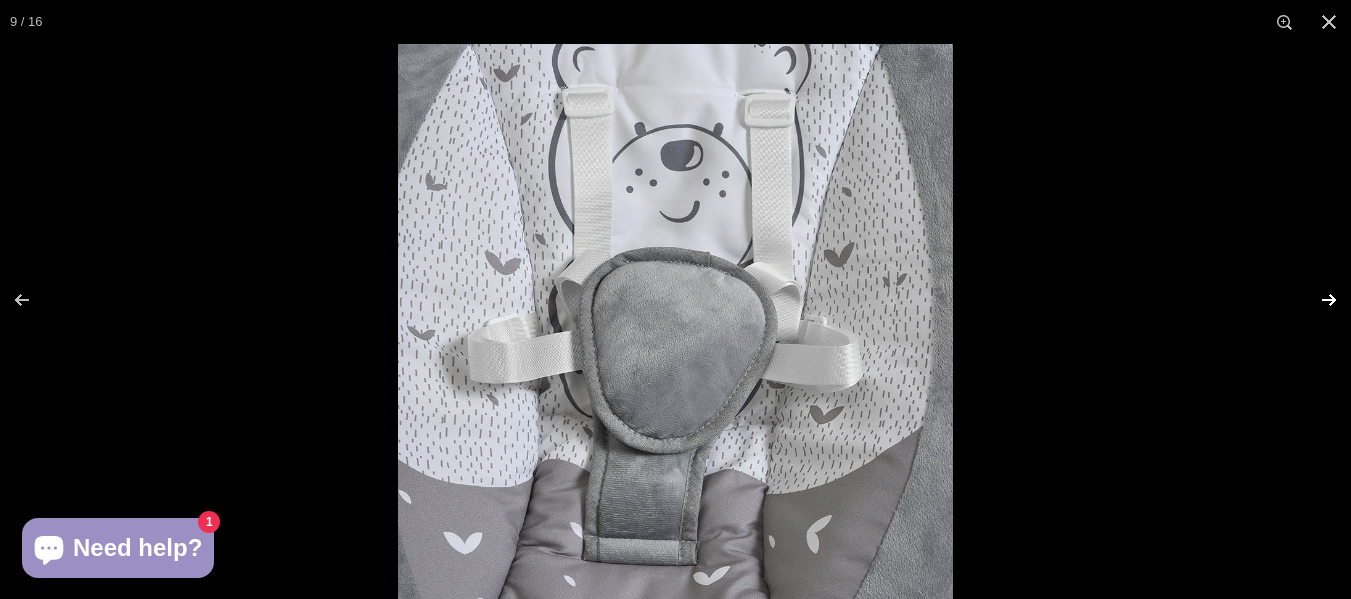 click at bounding box center (1316, 300) 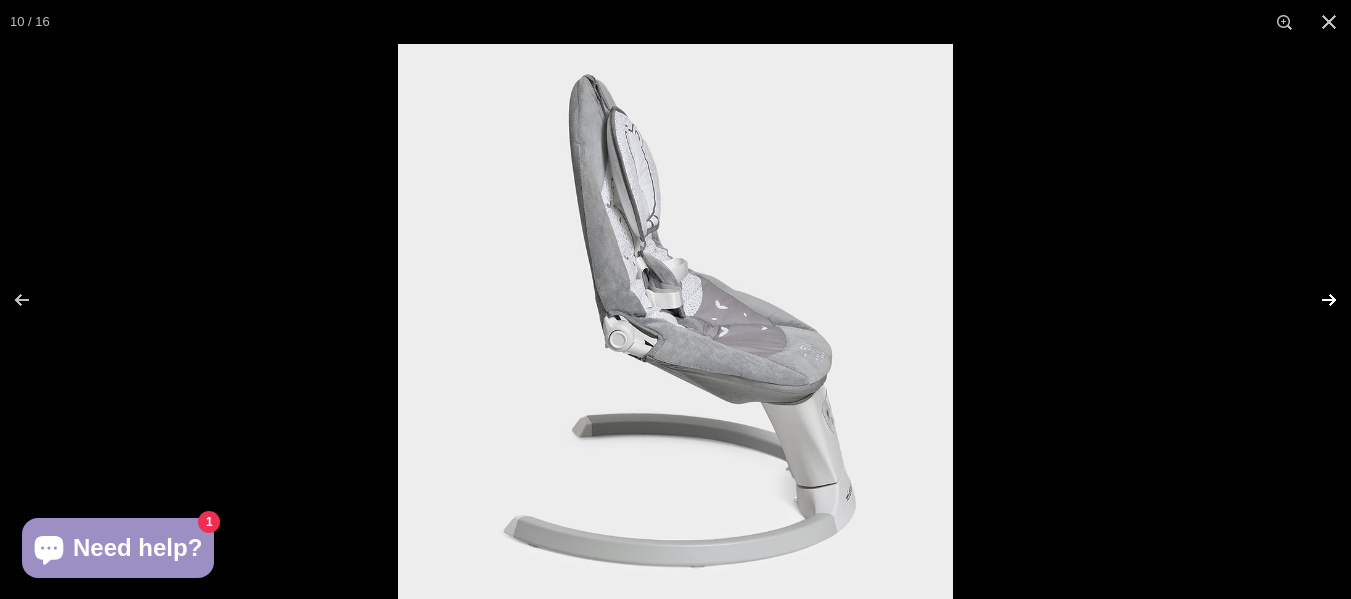 click at bounding box center [1316, 300] 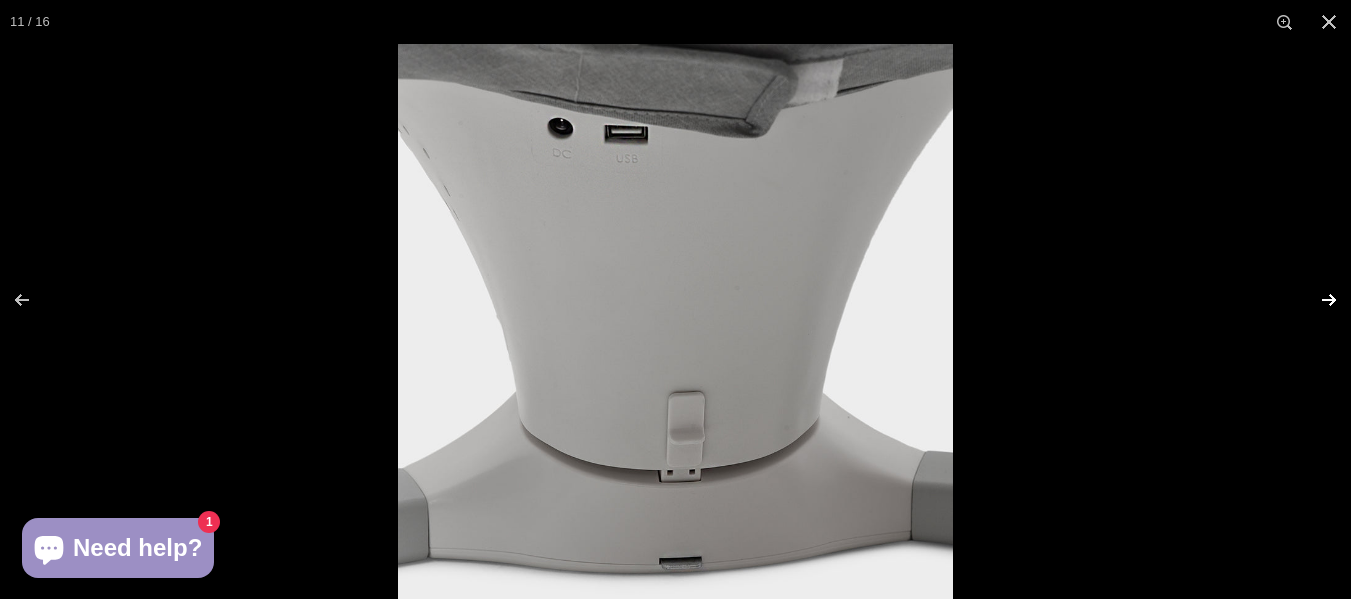 click at bounding box center [1316, 300] 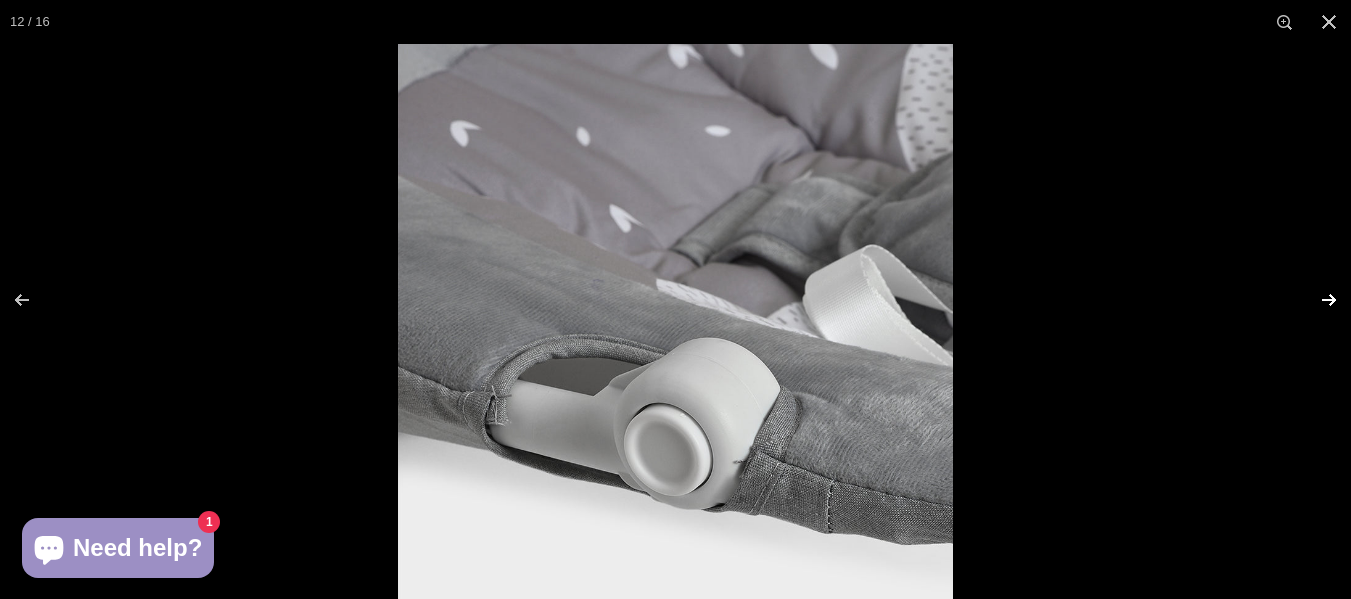 click at bounding box center [1316, 300] 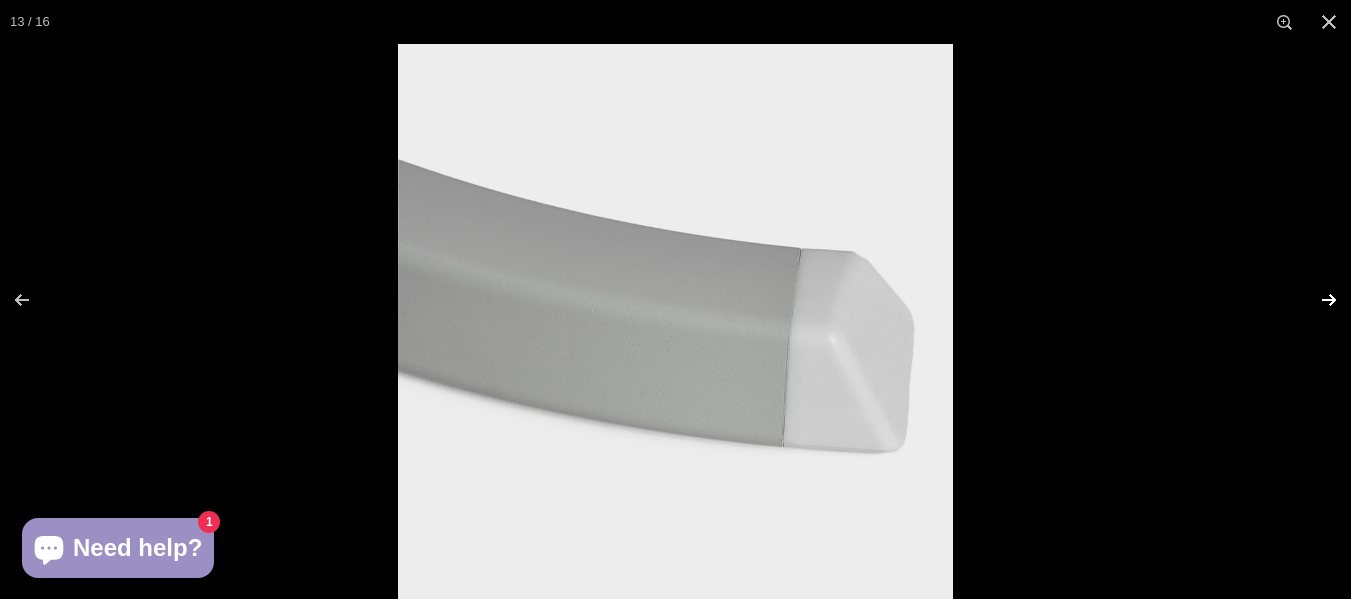 click at bounding box center (1316, 300) 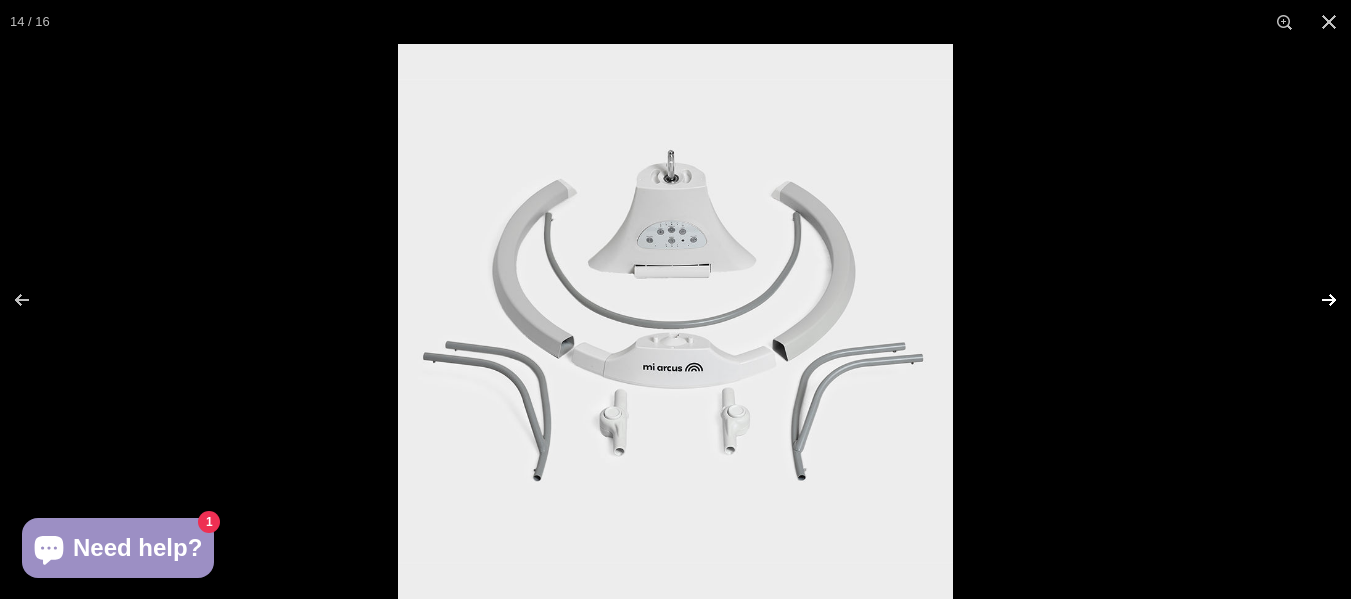 click at bounding box center [1316, 300] 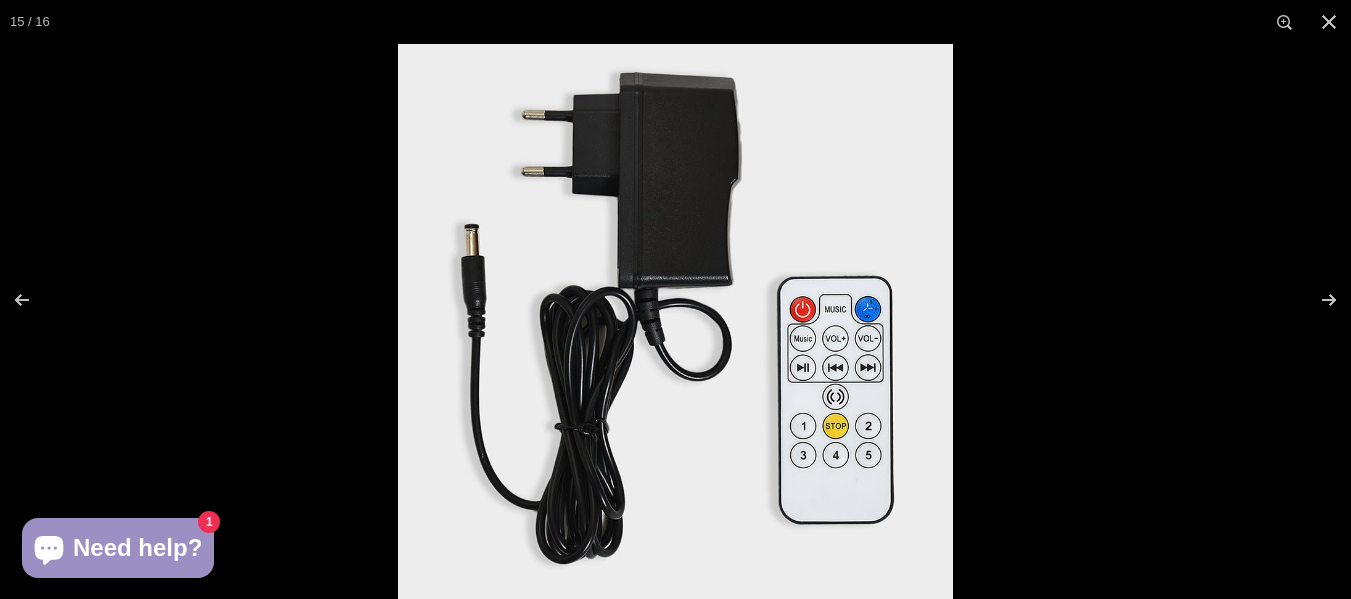 click at bounding box center [675, 321] 